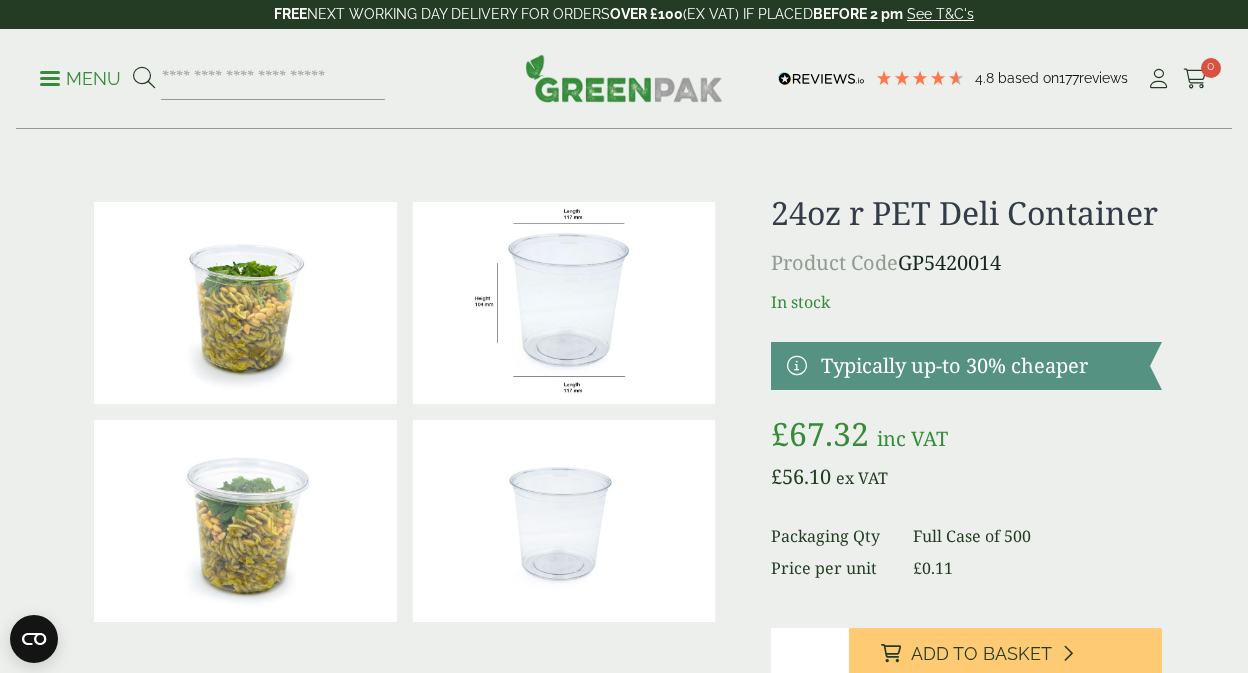 scroll, scrollTop: 0, scrollLeft: 0, axis: both 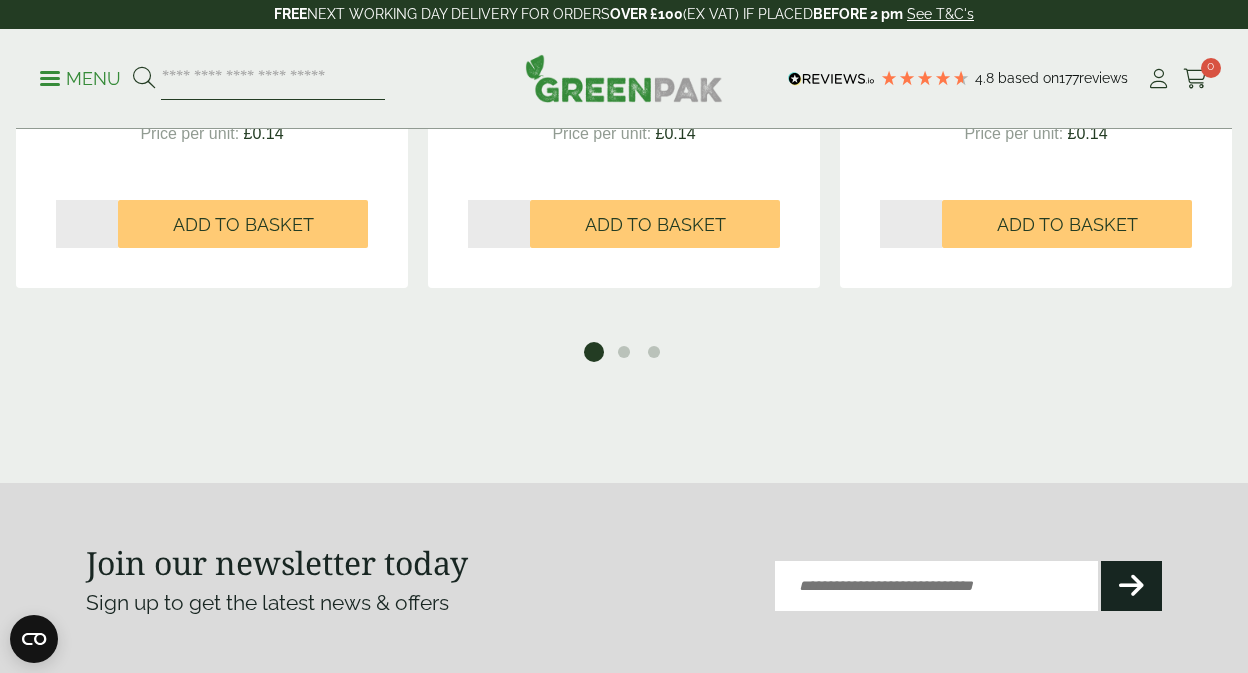 click at bounding box center (273, 79) 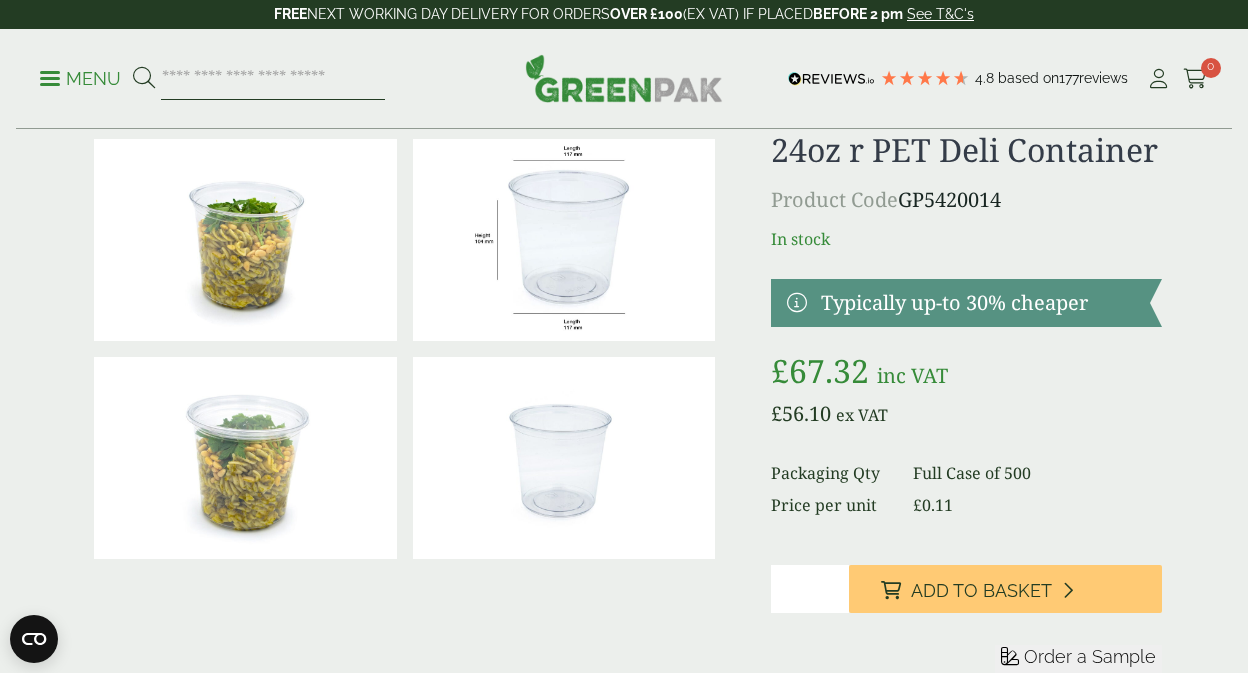 scroll, scrollTop: 0, scrollLeft: 0, axis: both 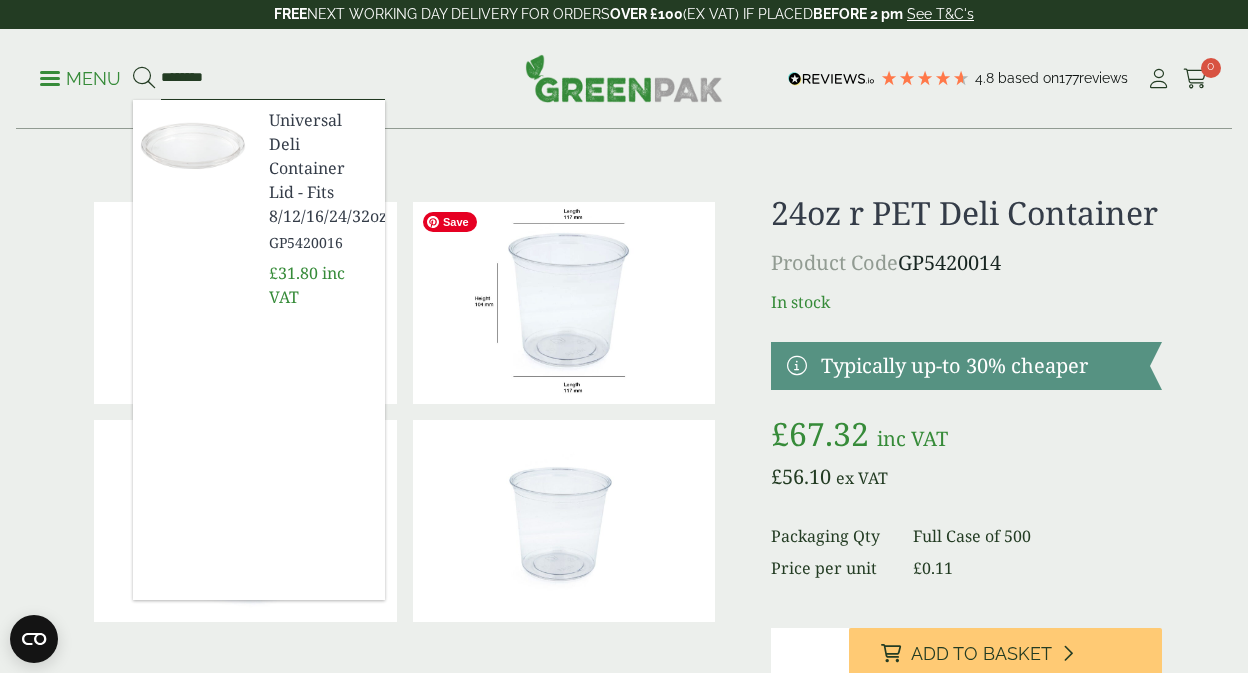 type on "********" 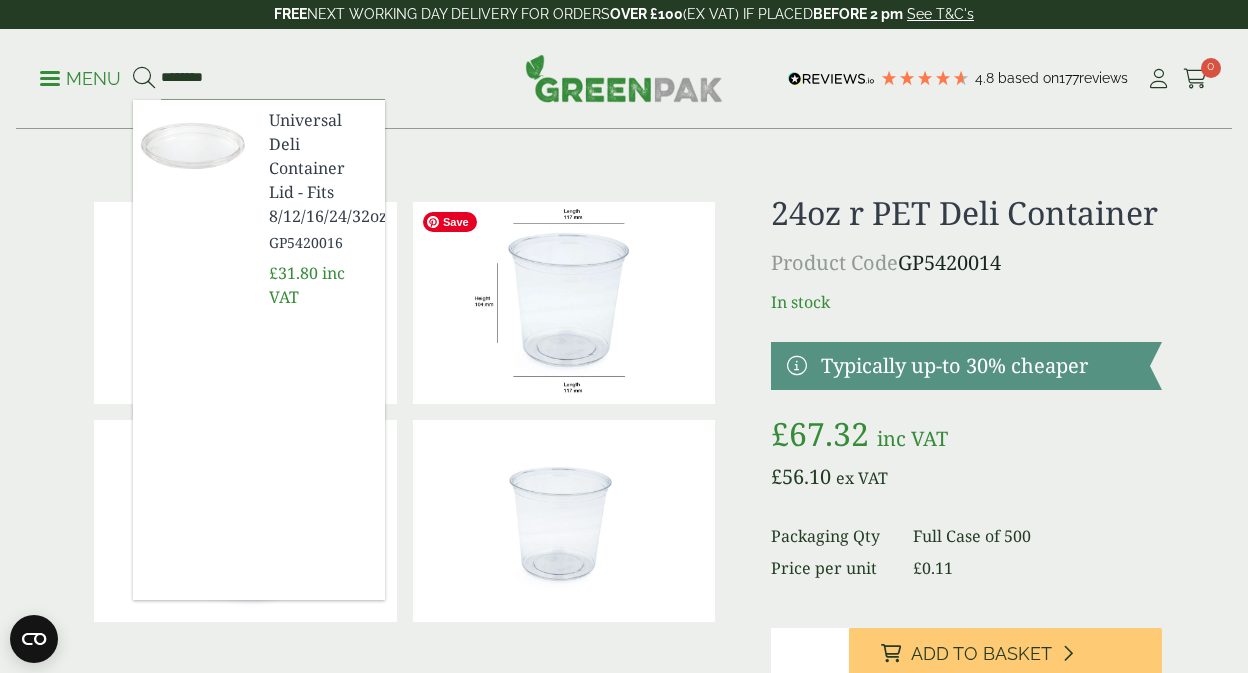 click on "Universal Deli Container Lid - Fits 8/12/16/24/32oz" at bounding box center (319, 168) 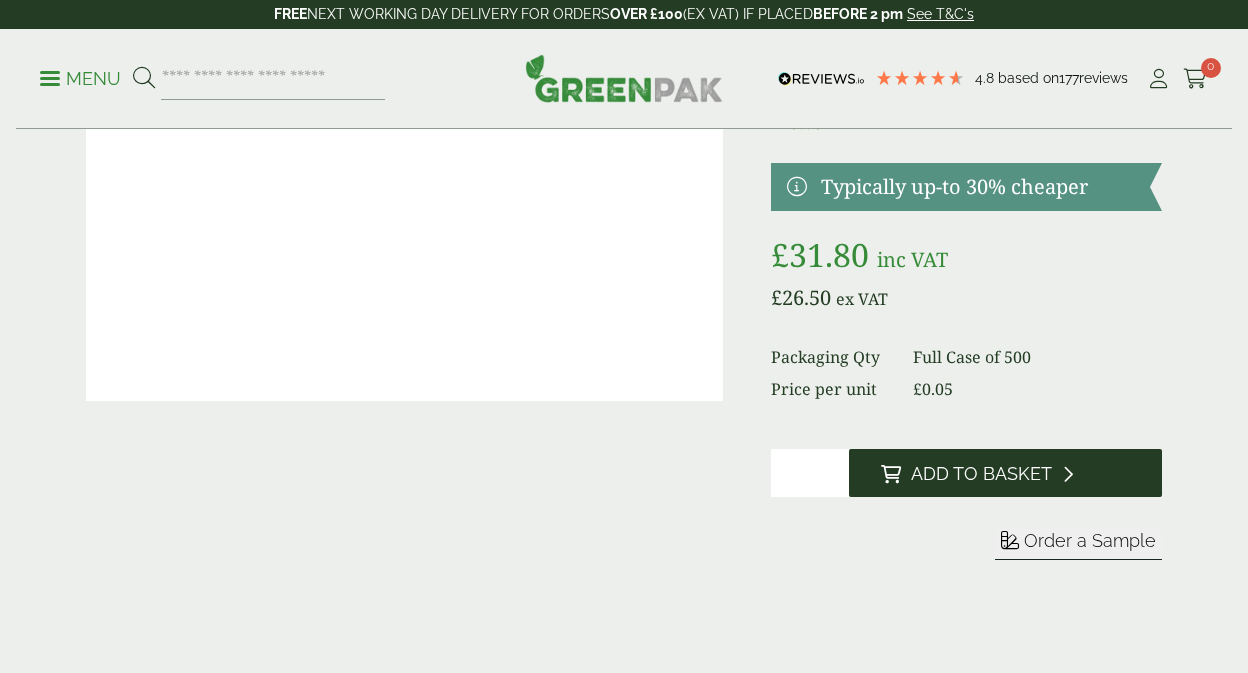 scroll, scrollTop: 0, scrollLeft: 0, axis: both 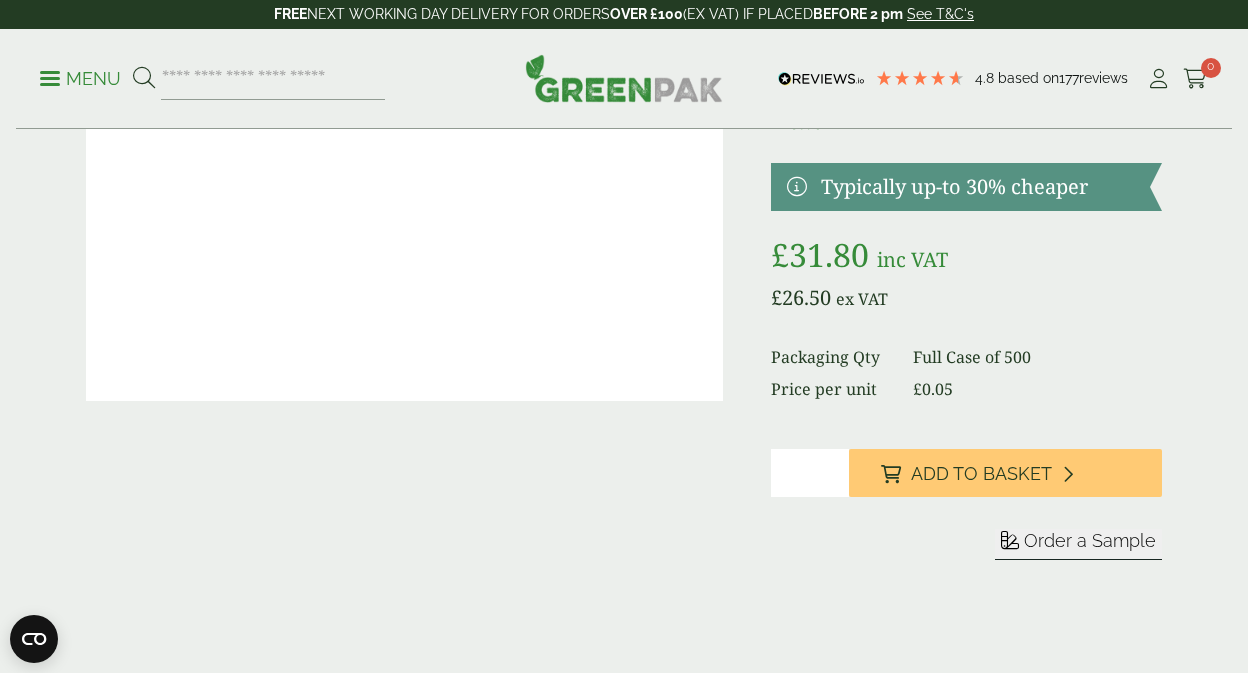 type on "*" 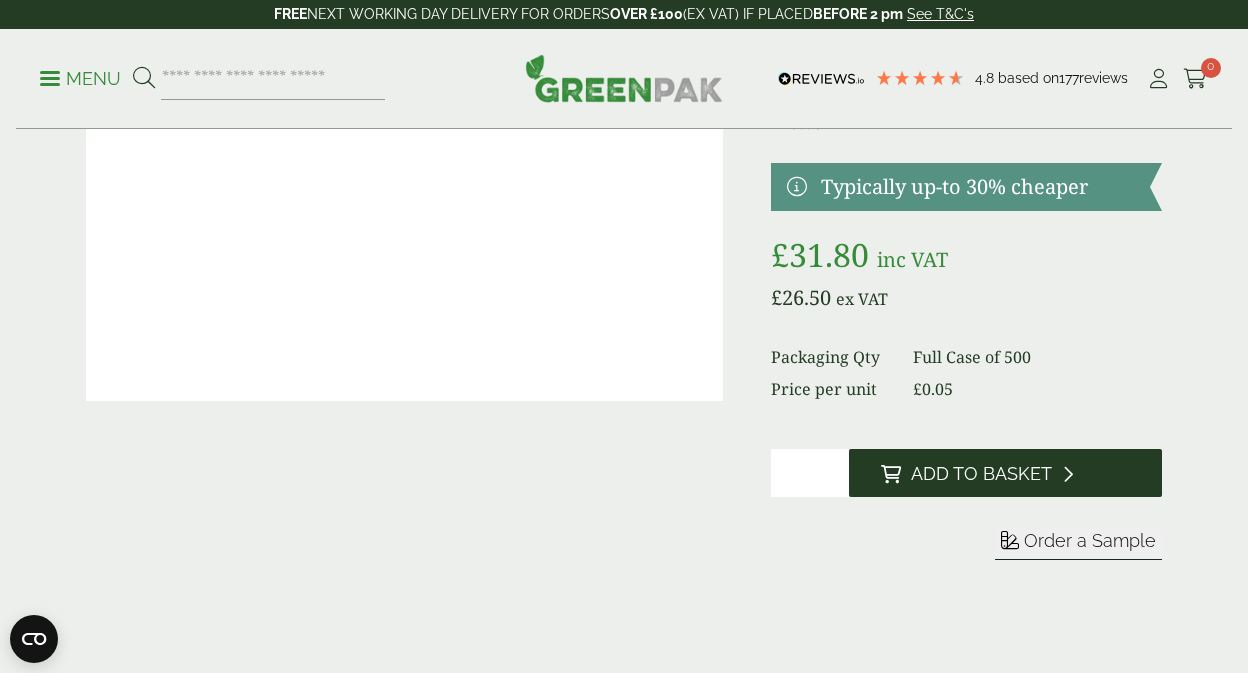 click on "Add to Basket" at bounding box center [981, 474] 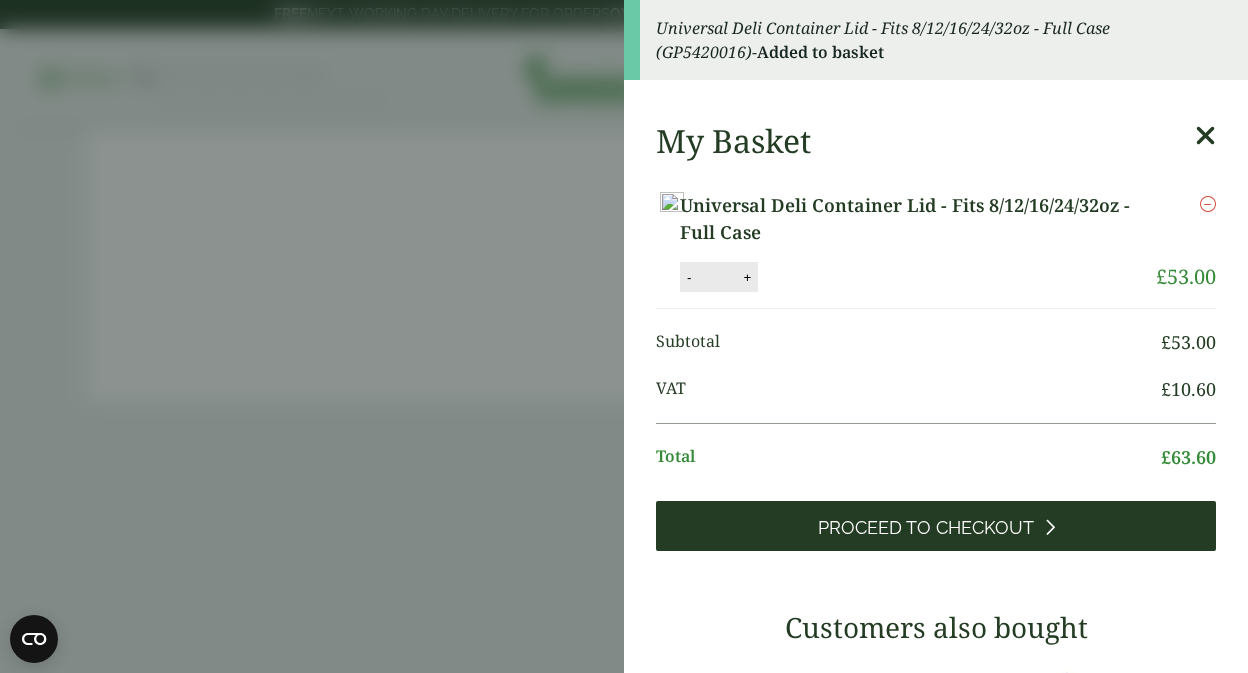 click on "Proceed to Checkout" at bounding box center [926, 528] 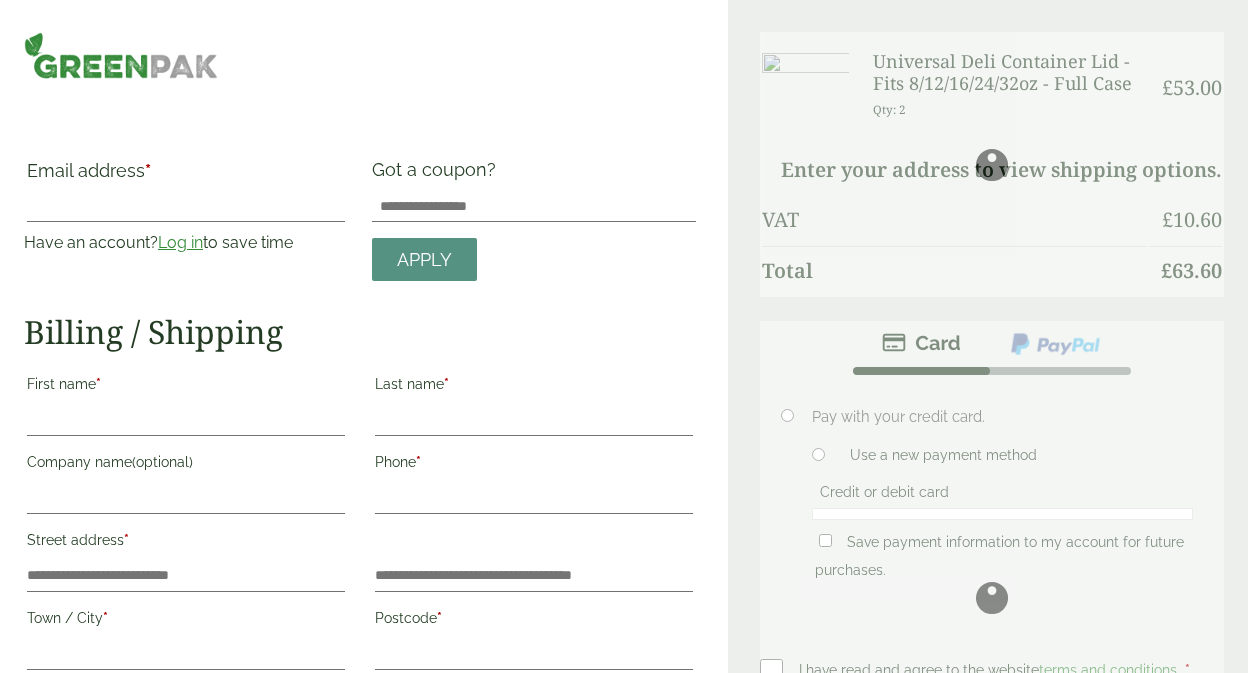 scroll, scrollTop: 0, scrollLeft: 0, axis: both 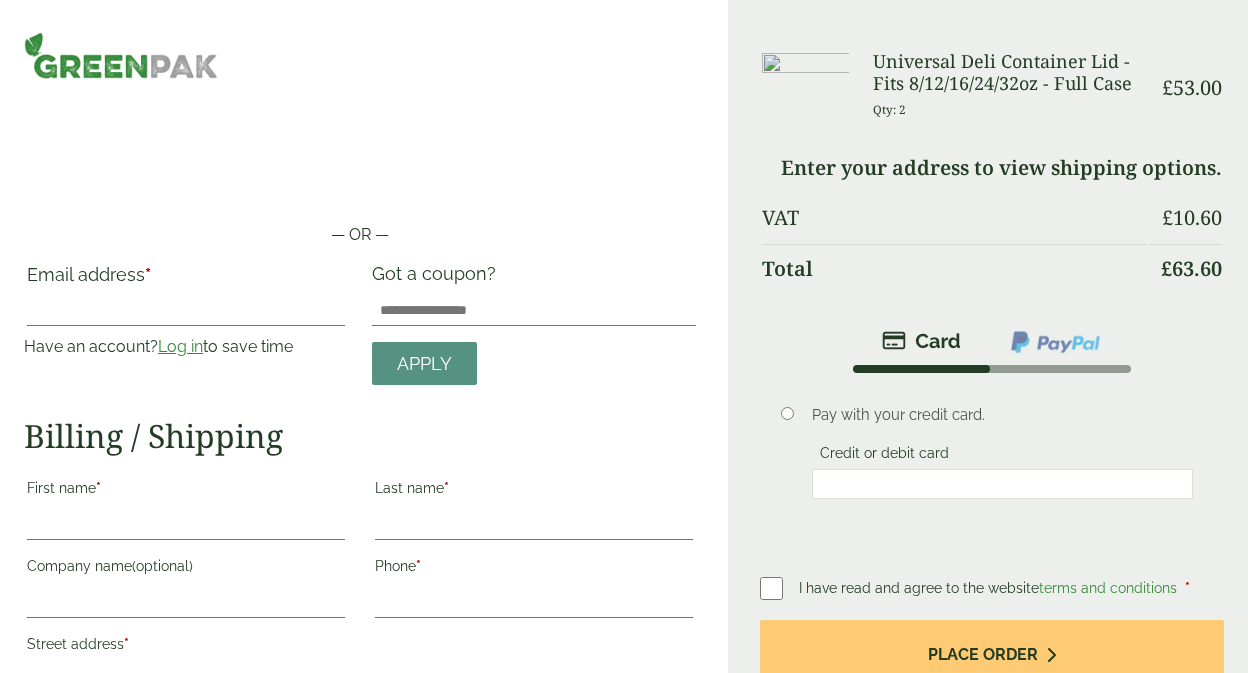 click on "Log in" at bounding box center [180, 346] 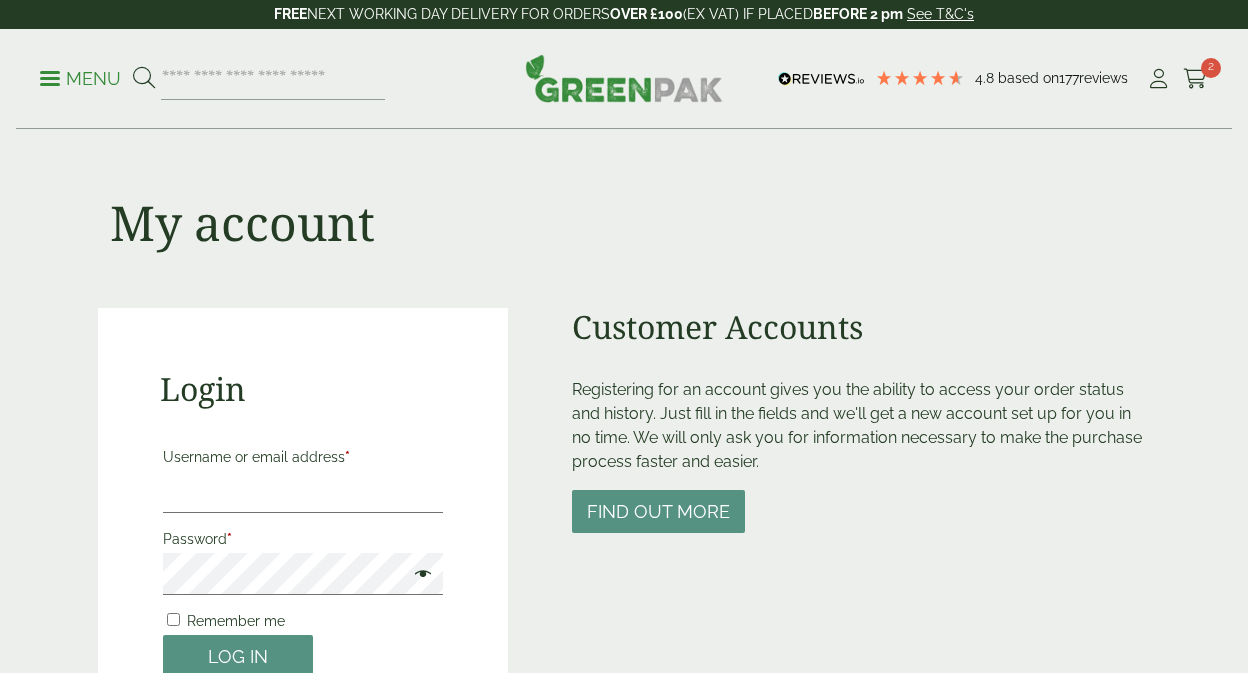 scroll, scrollTop: 0, scrollLeft: 0, axis: both 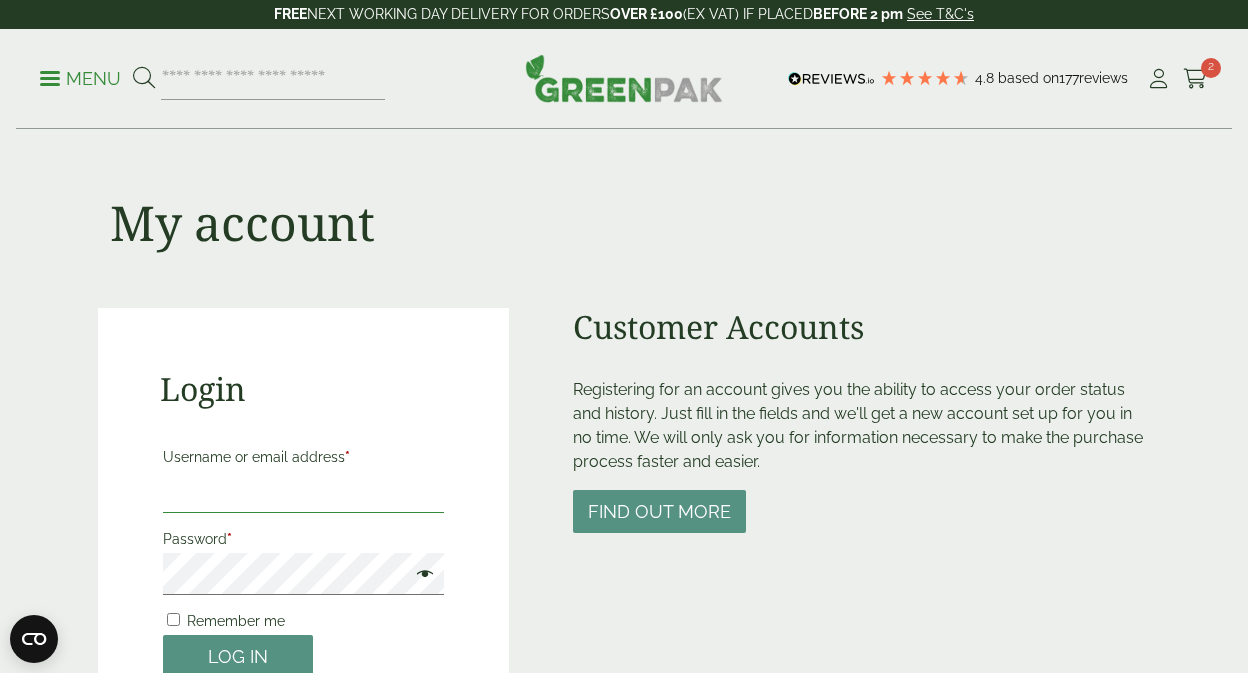 type on "**********" 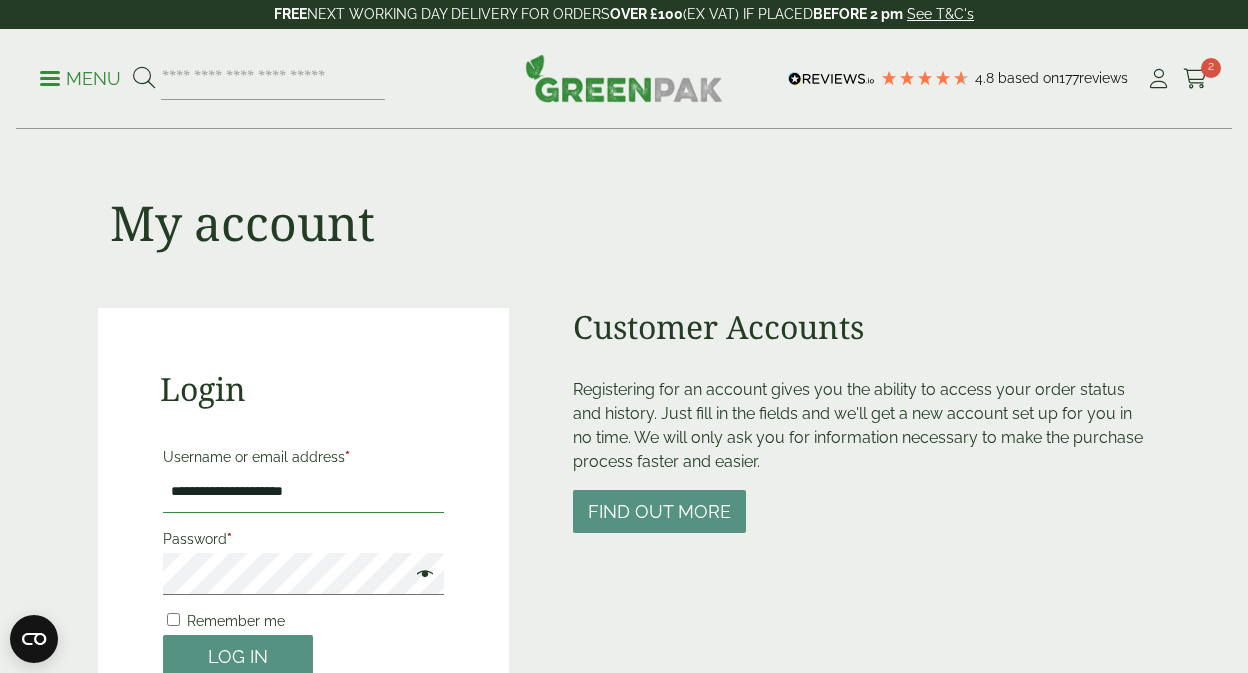 scroll, scrollTop: 0, scrollLeft: 0, axis: both 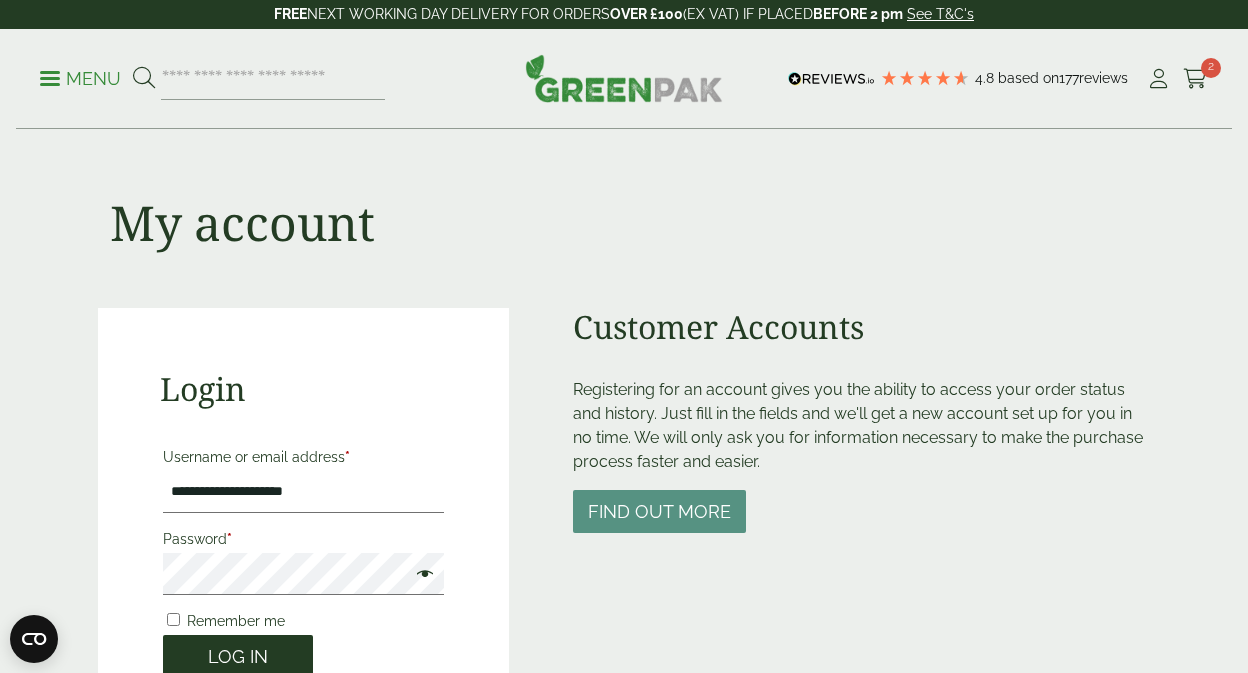 click on "Log in" at bounding box center [238, 656] 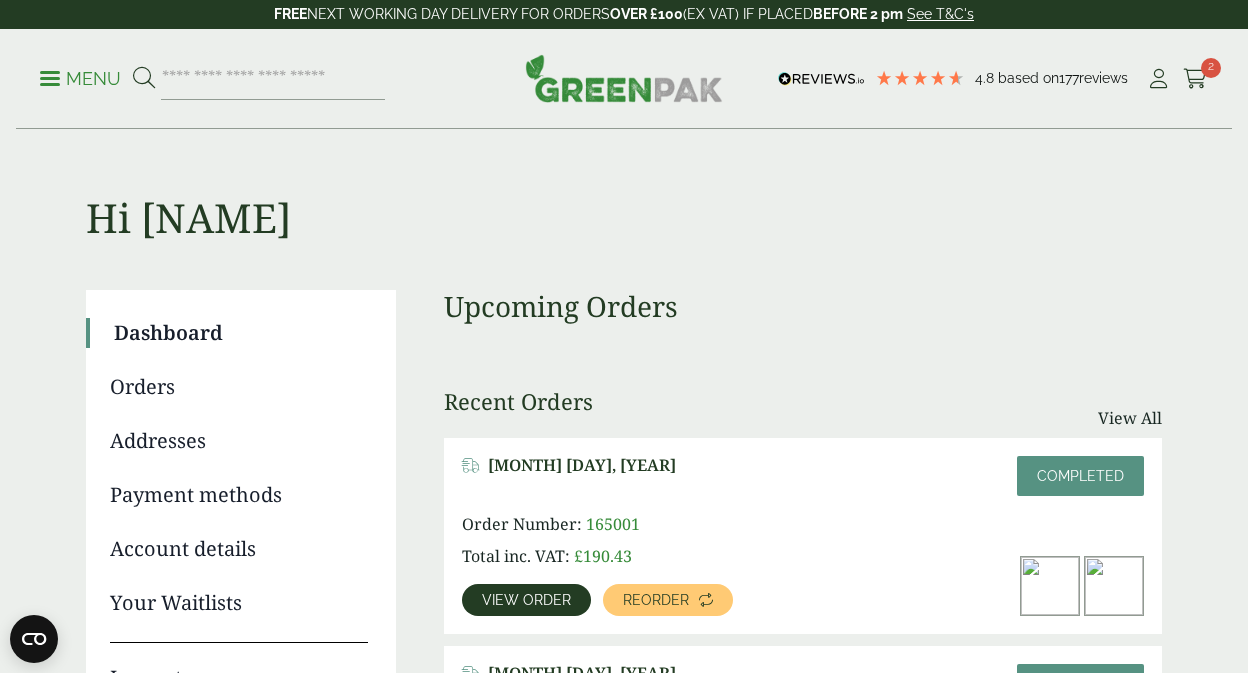 scroll, scrollTop: 0, scrollLeft: 0, axis: both 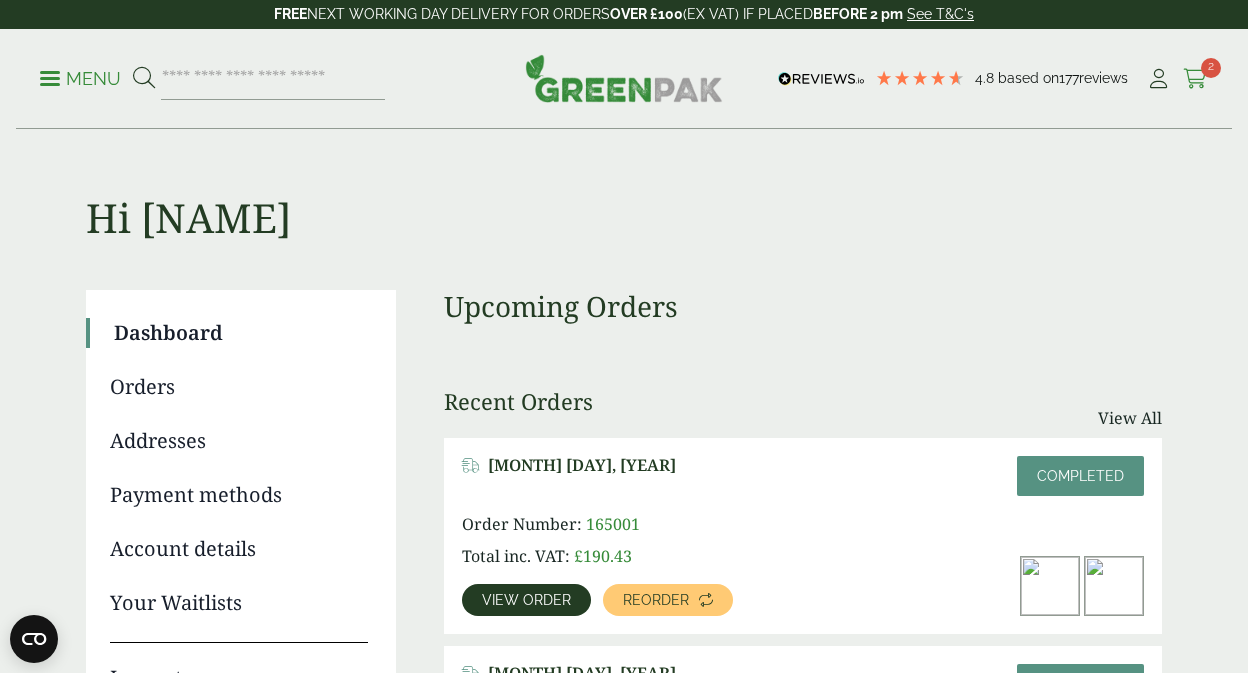 click on "2" at bounding box center [1211, 68] 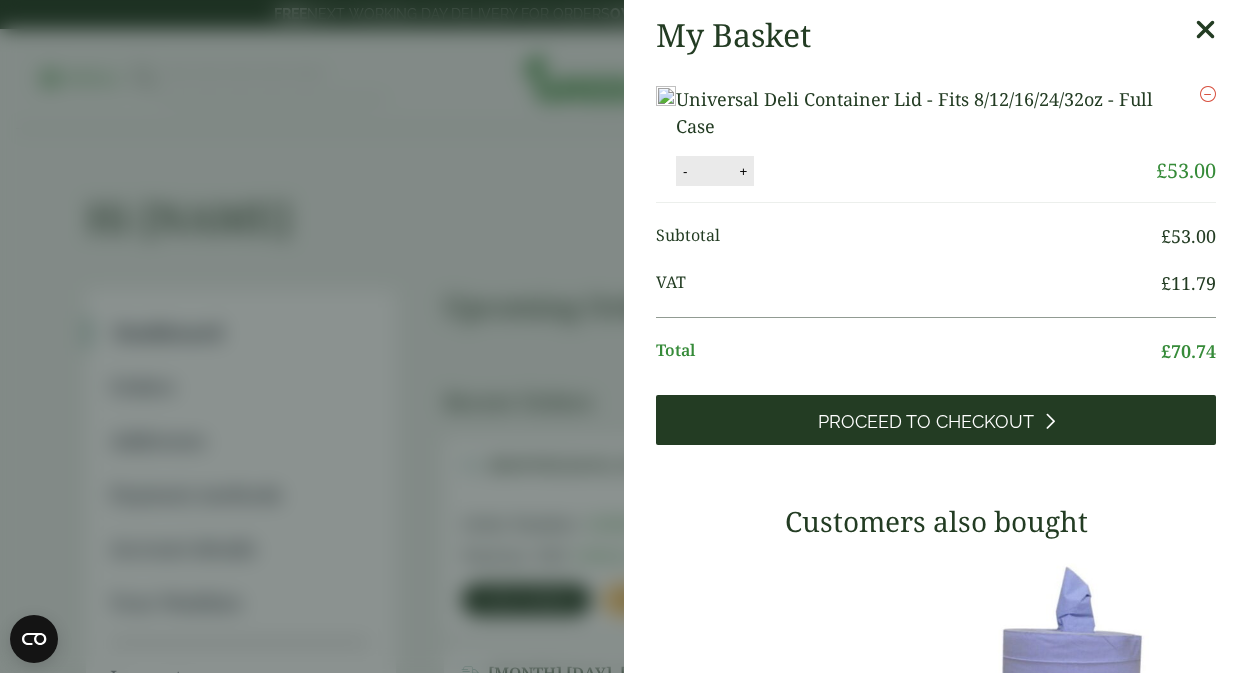 click on "Proceed to Checkout" at bounding box center (926, 422) 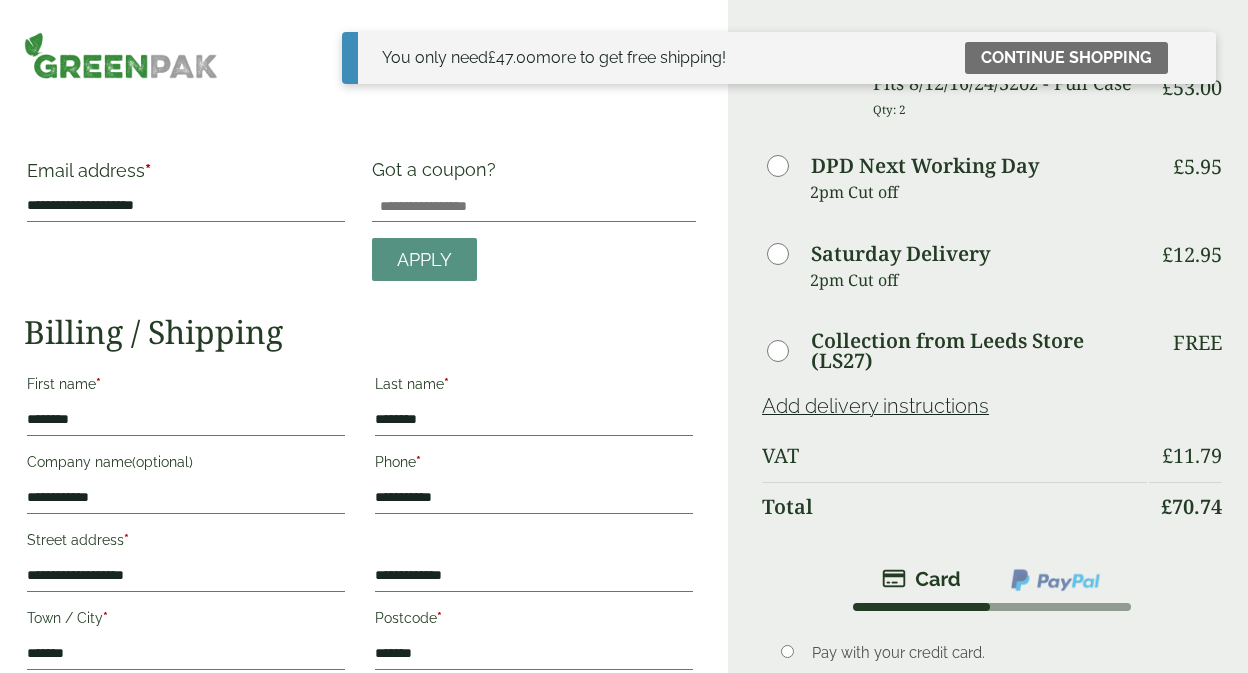 scroll, scrollTop: 0, scrollLeft: 0, axis: both 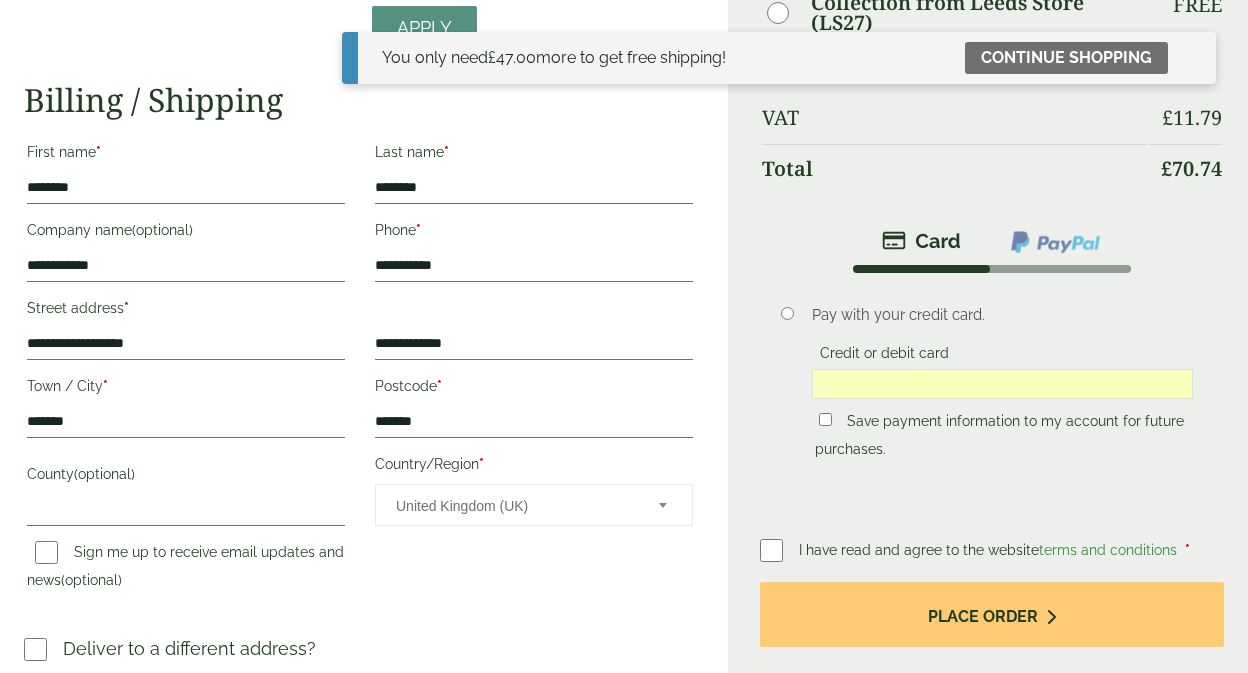 click on "I have read and agree to the website  terms and conditions                        *
Place order
Your personal data will be used to process your order, support your experience throughout this website, and for other purposes described in our  privacy policy ." at bounding box center (992, 645) 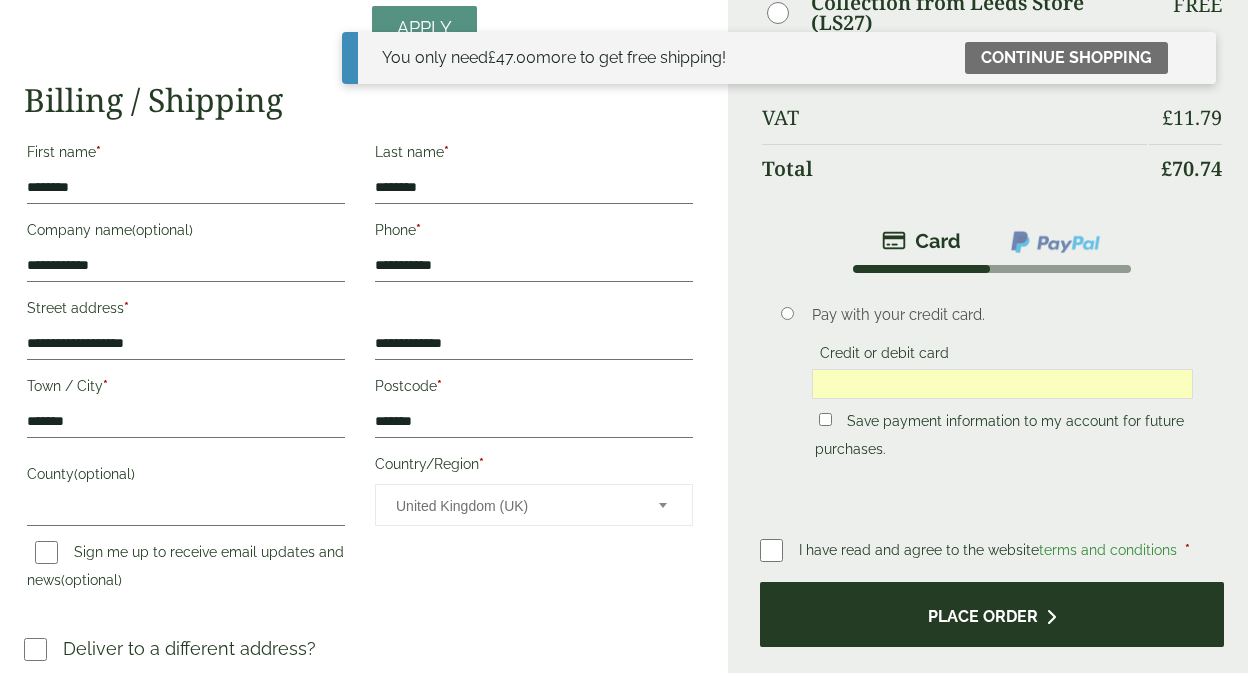 click on "Place order" at bounding box center [992, 614] 